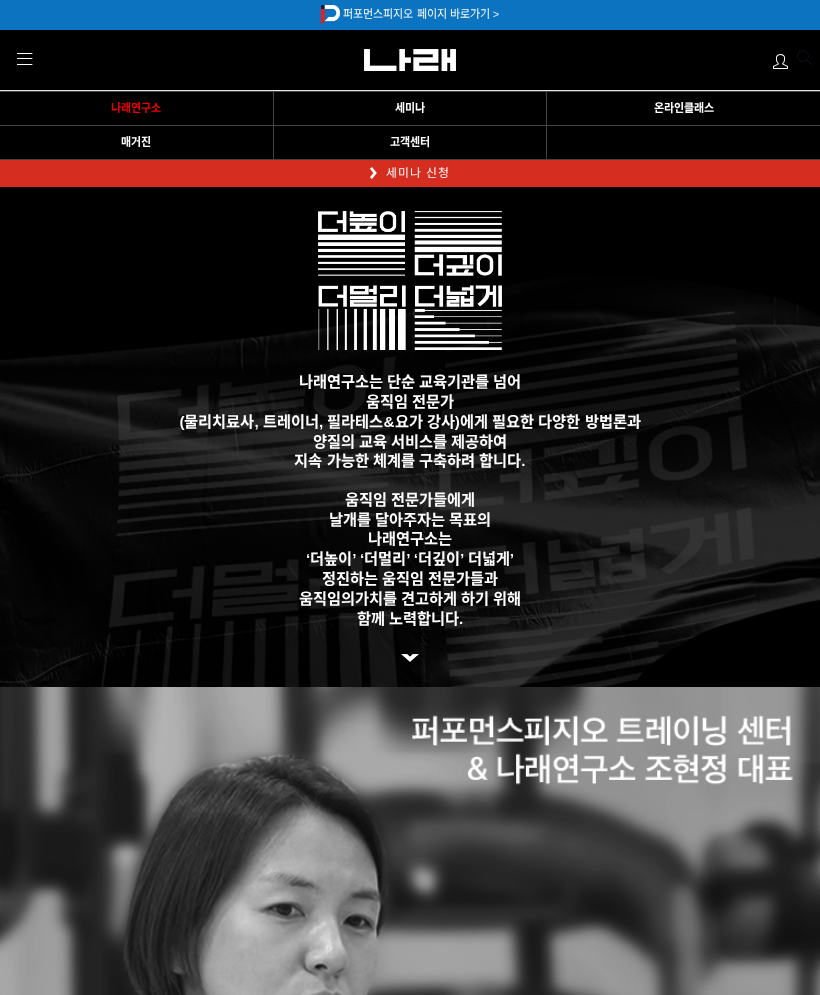 scroll, scrollTop: 0, scrollLeft: 0, axis: both 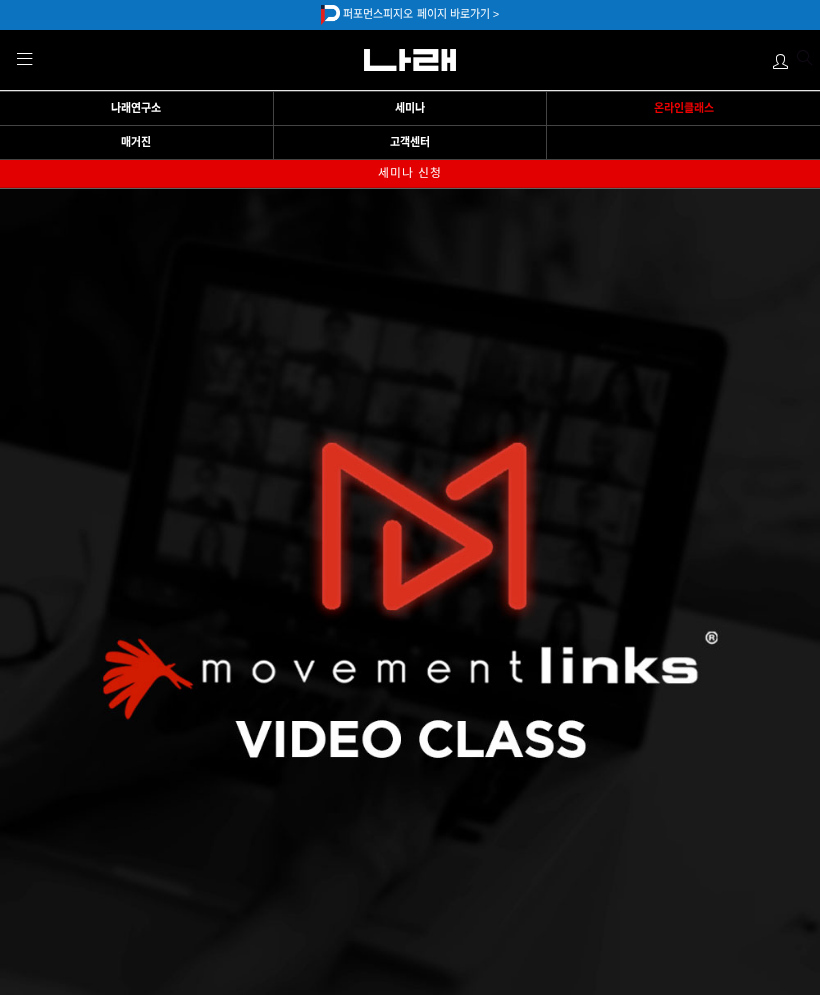 click on "MENU" at bounding box center [25, 60] 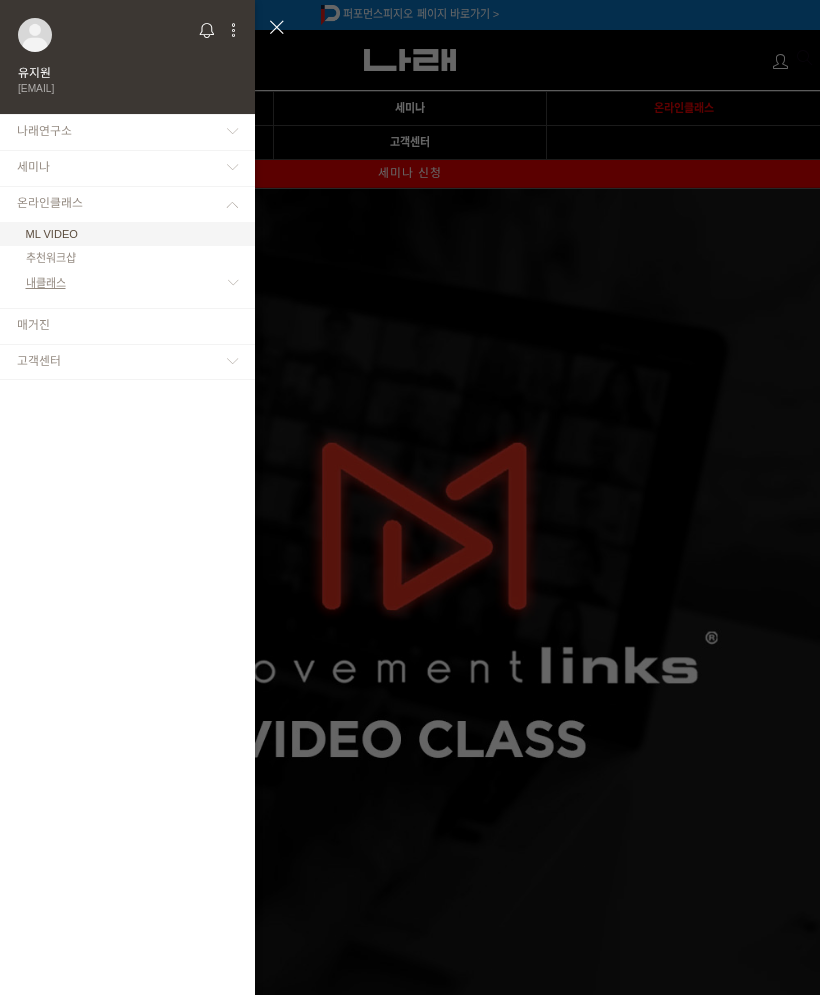 click on "내클래스" at bounding box center (127, 283) 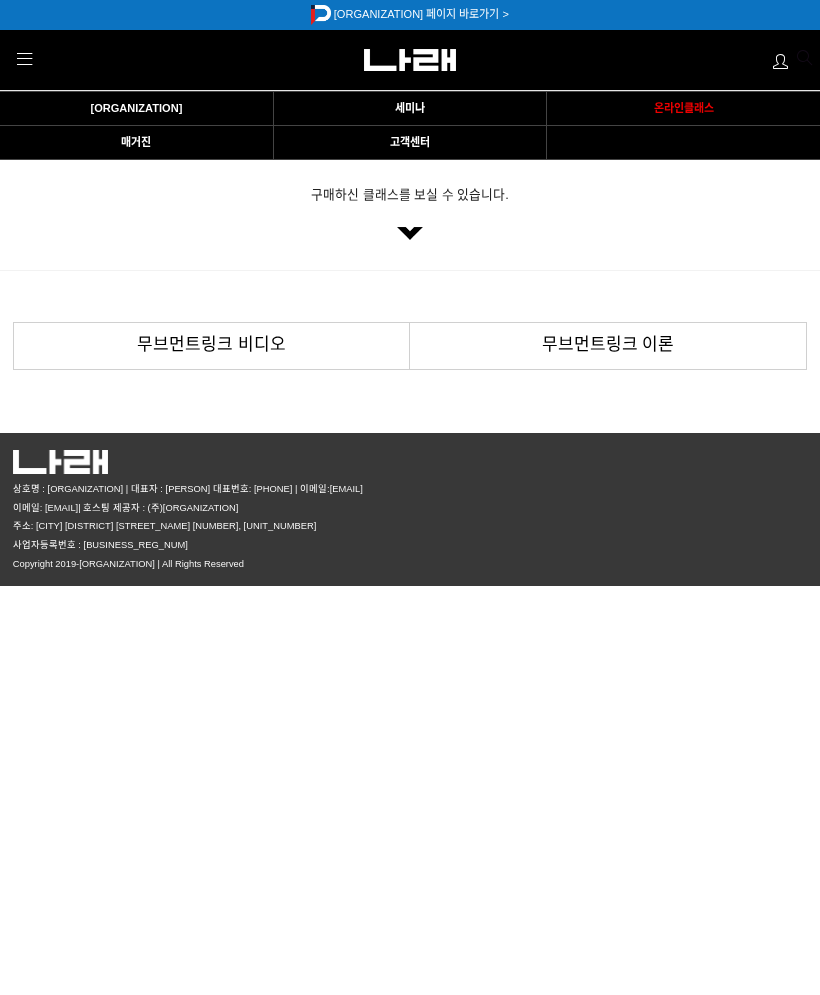scroll, scrollTop: 0, scrollLeft: 0, axis: both 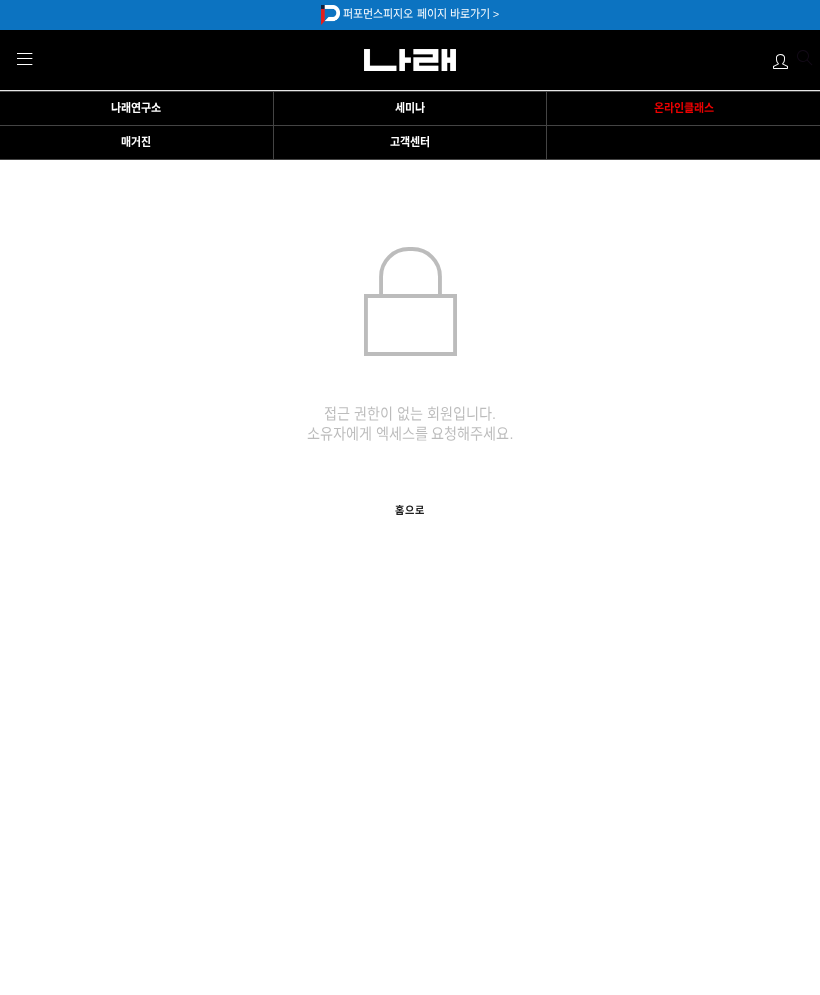 click on "MENU" at bounding box center (25, 60) 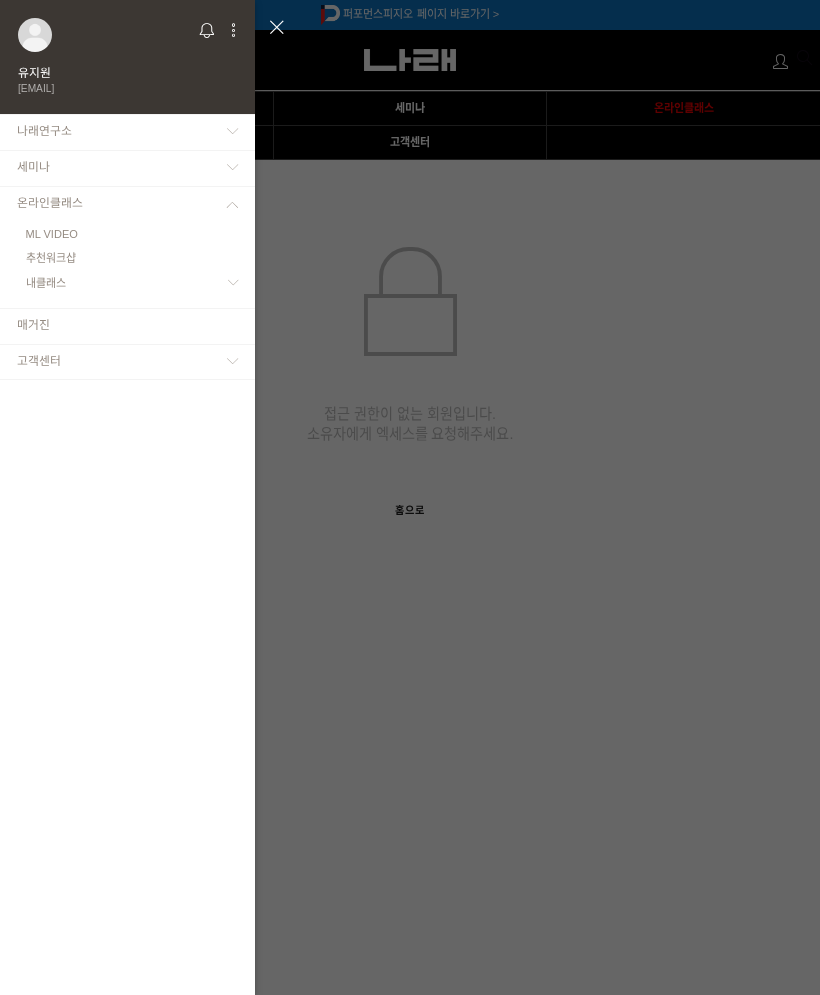 click on "ML VIDEO" at bounding box center [52, 234] 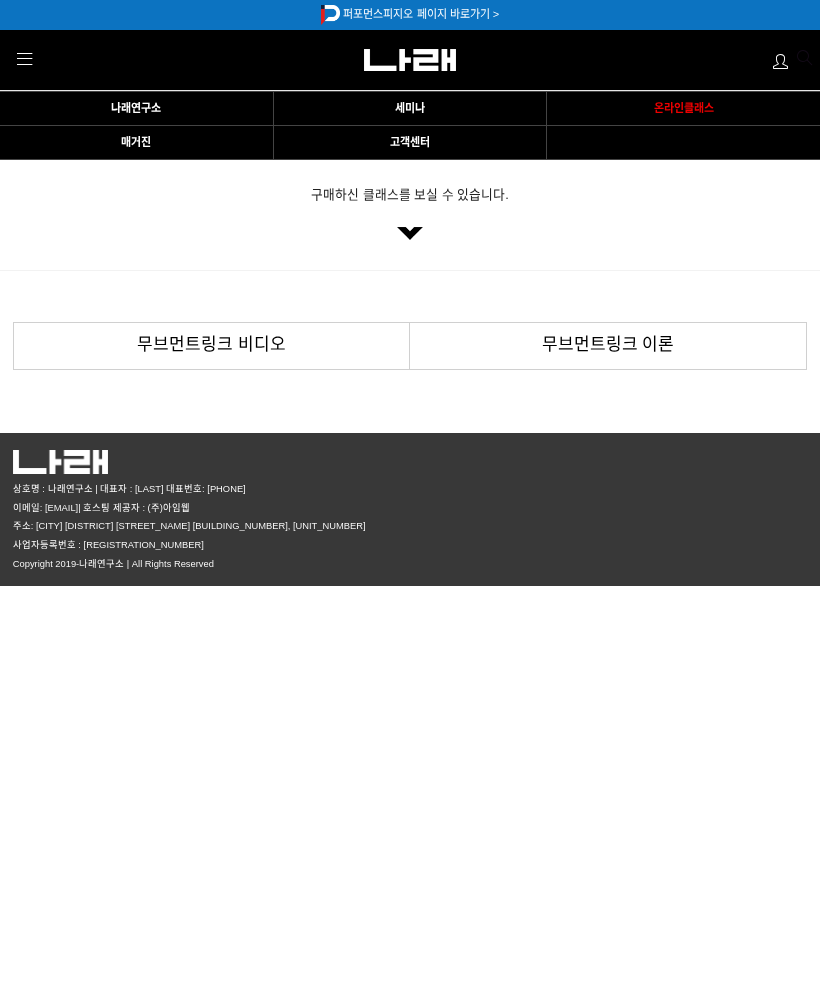 scroll, scrollTop: 0, scrollLeft: 0, axis: both 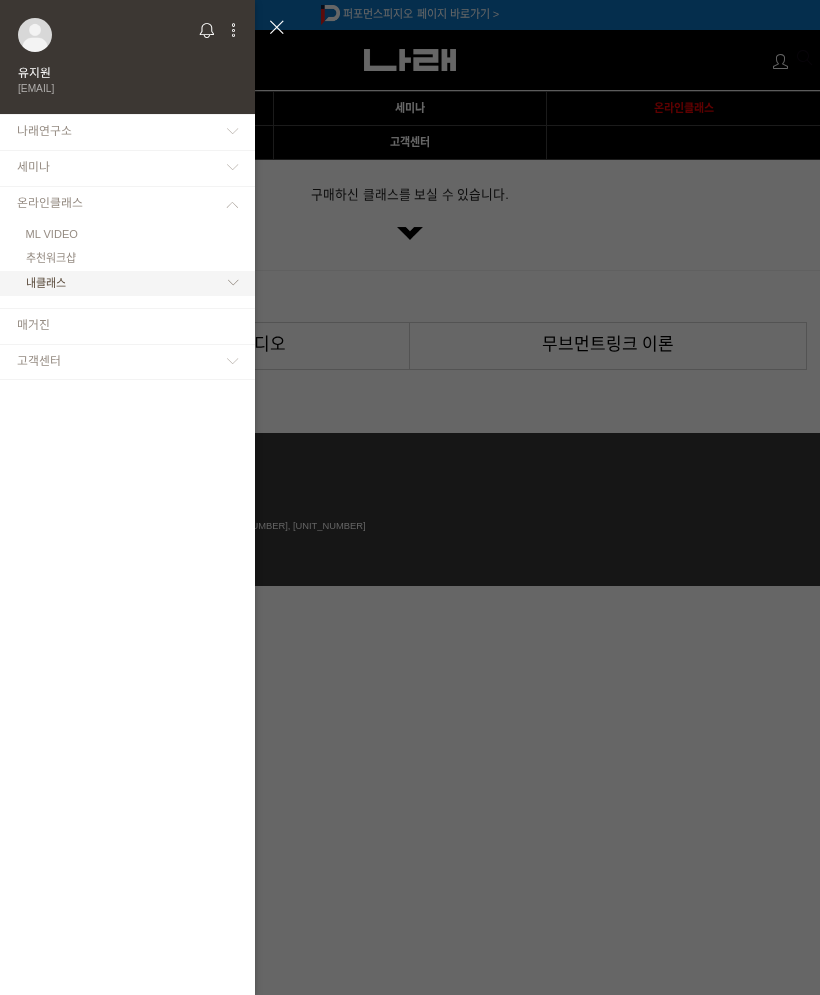 click at bounding box center (66, 283) 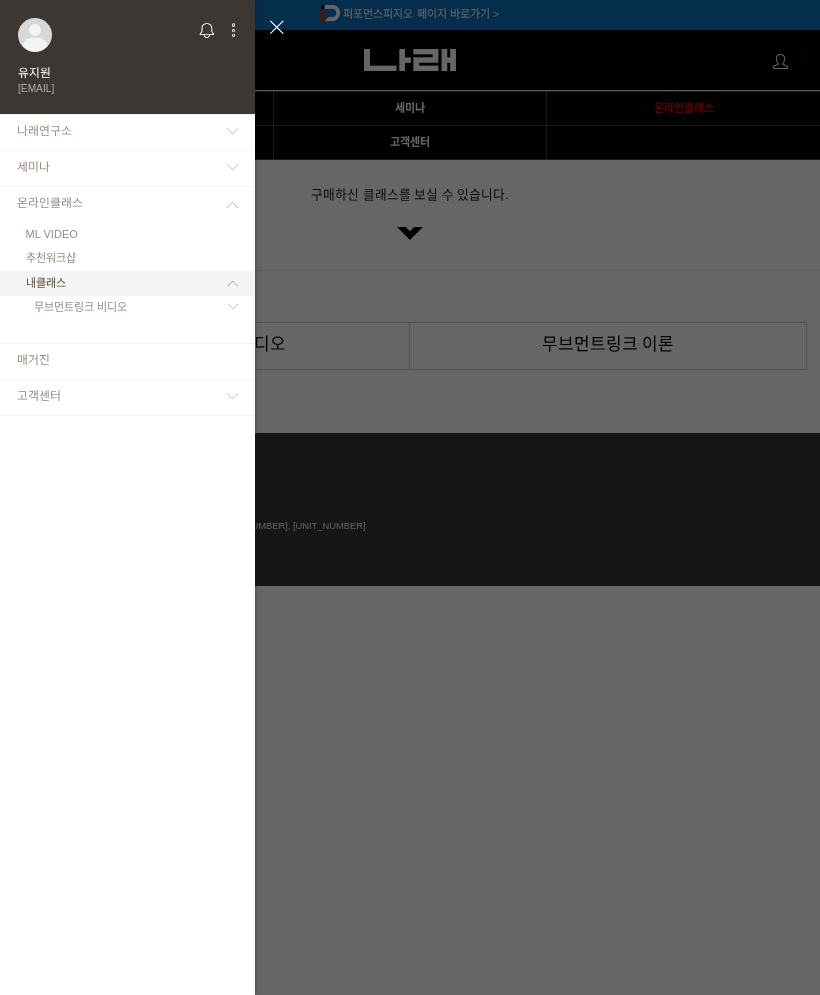 click on "무브먼트링크 비디오" at bounding box center (127, 307) 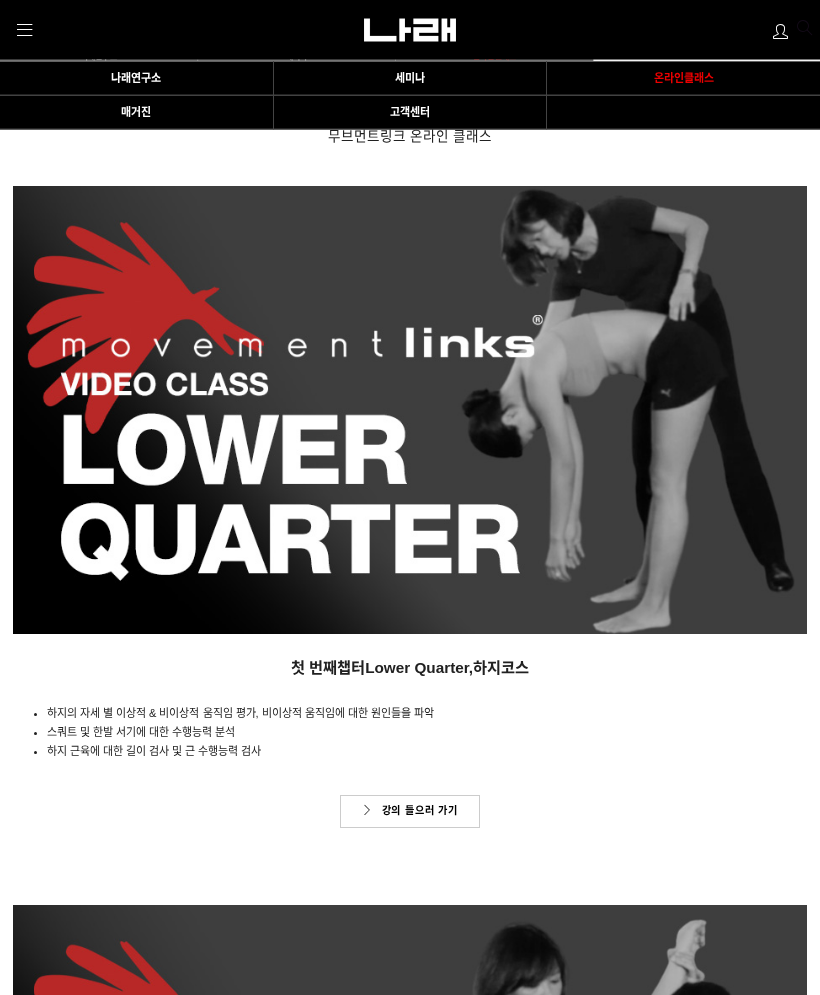 scroll, scrollTop: 458, scrollLeft: 0, axis: vertical 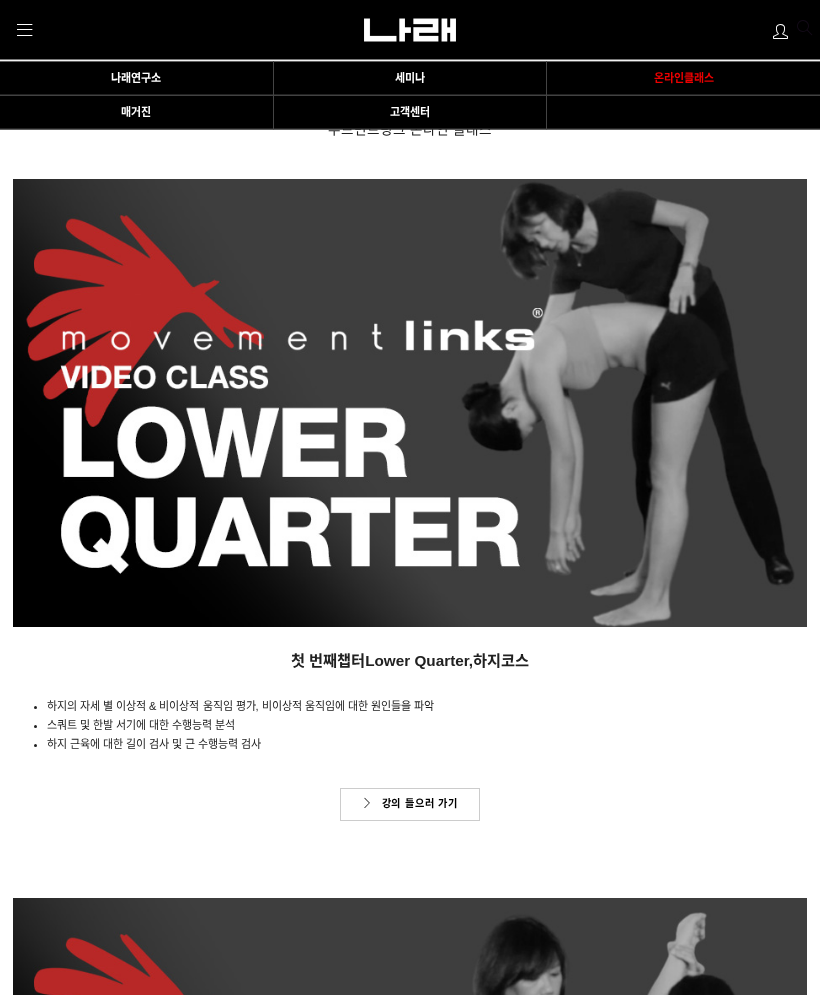 click on "강의 들으러 가기" at bounding box center (410, 806) 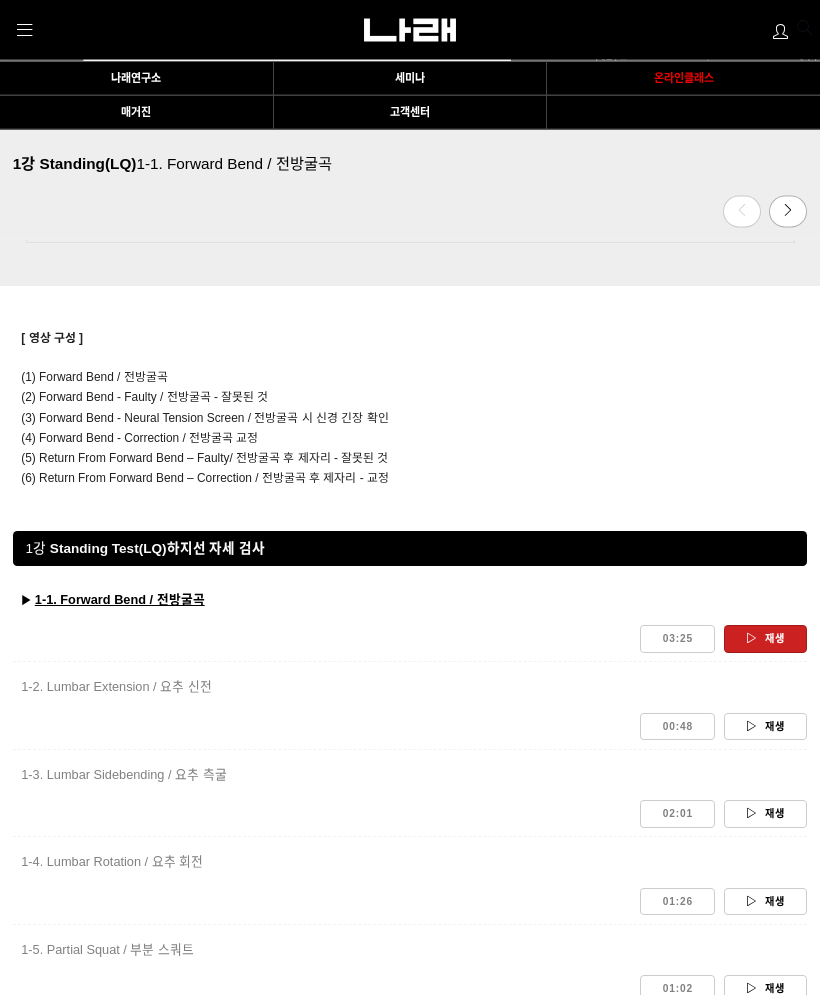 scroll, scrollTop: 1043, scrollLeft: 0, axis: vertical 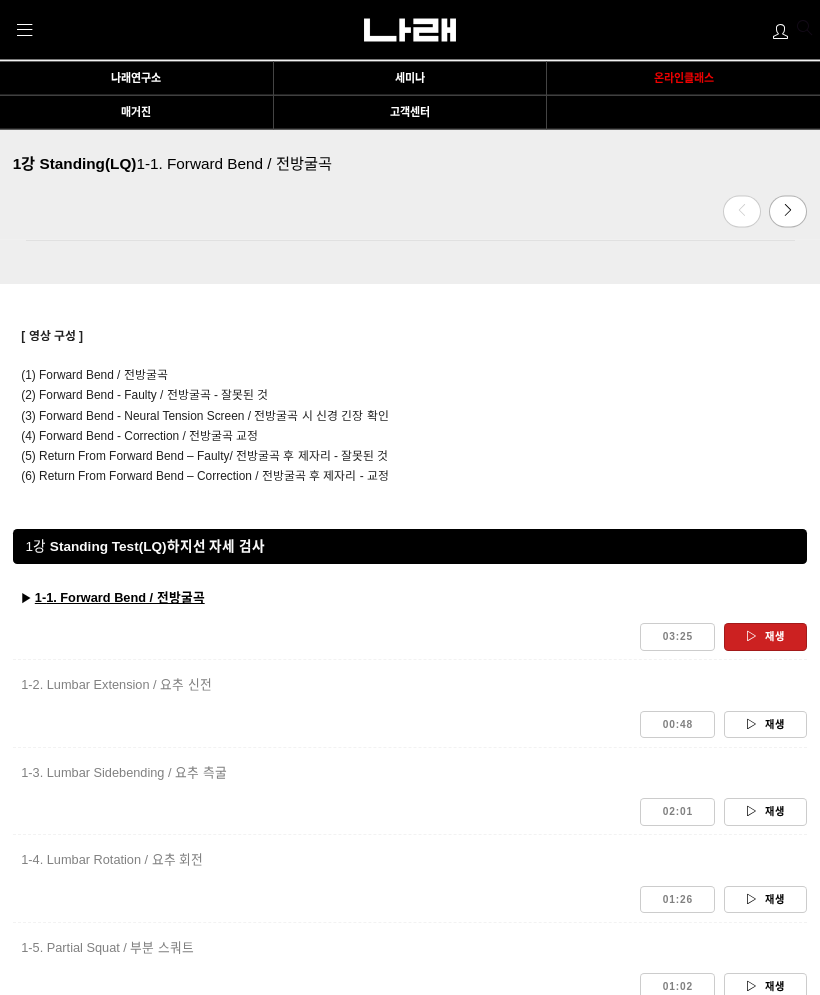 click on "재생" at bounding box center (766, 637) 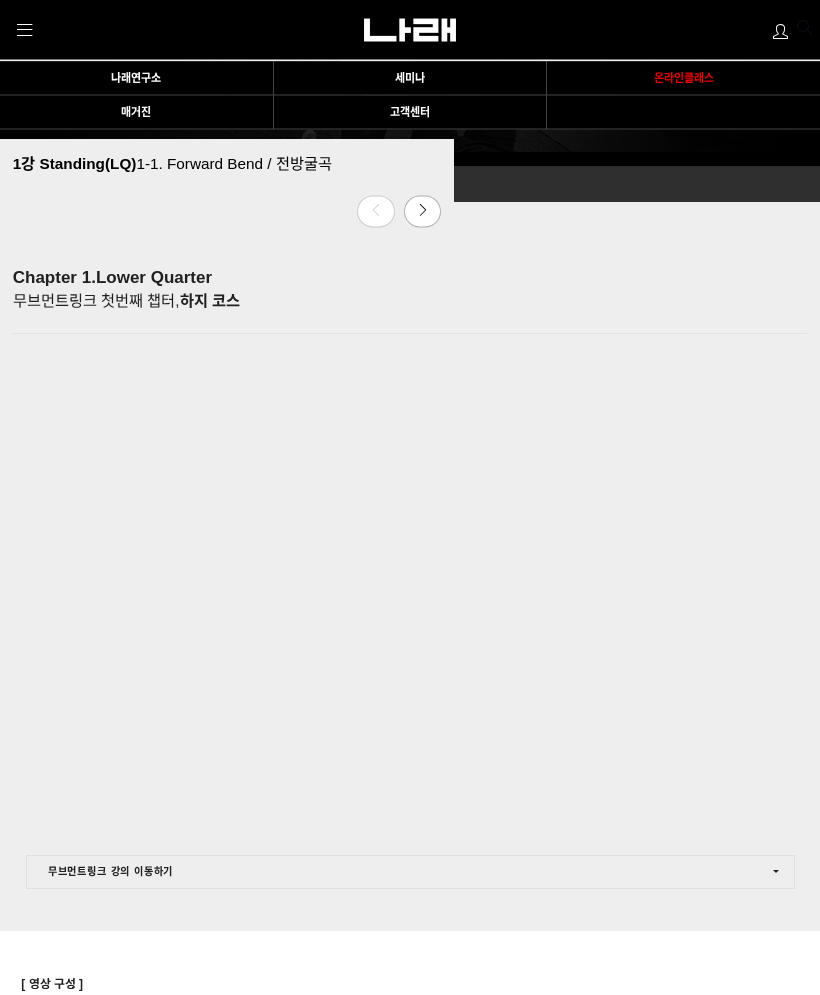 scroll, scrollTop: 313, scrollLeft: 0, axis: vertical 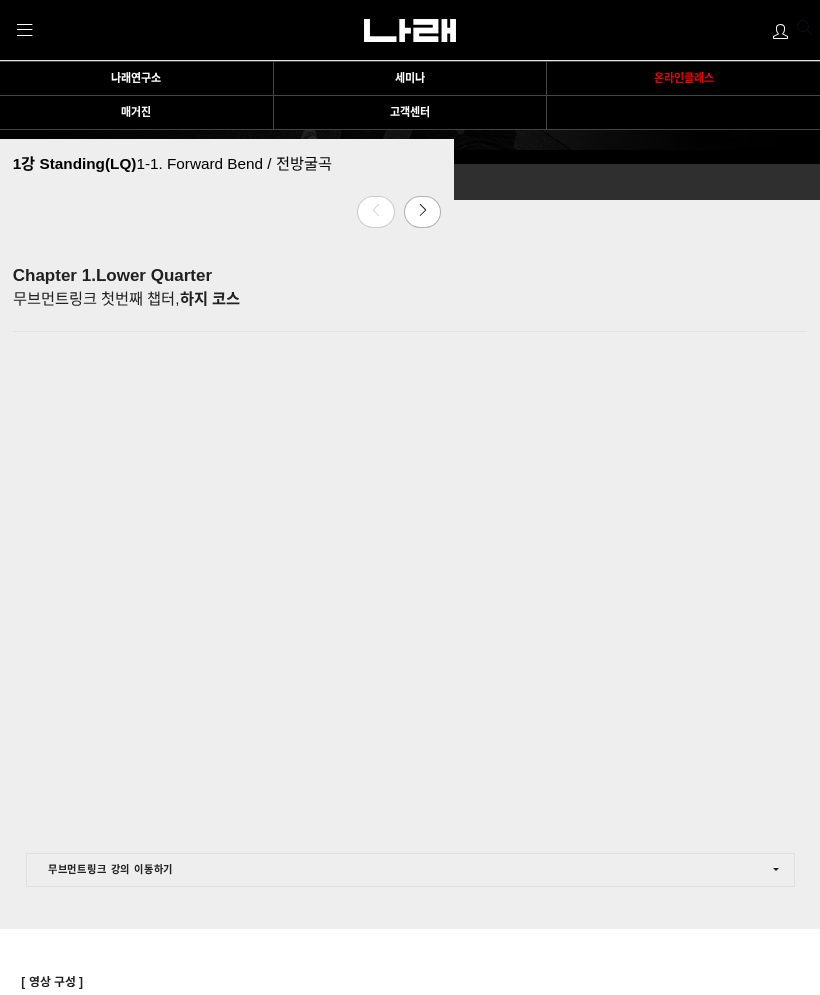 click at bounding box center [423, 212] 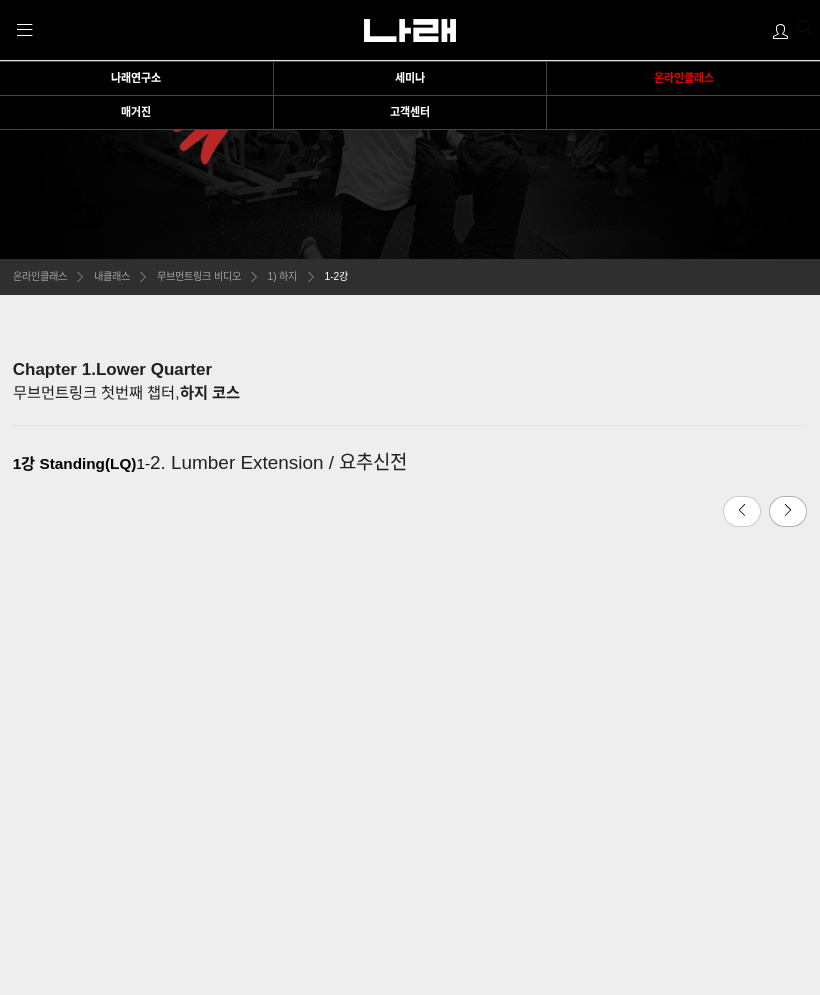 scroll, scrollTop: 203, scrollLeft: 0, axis: vertical 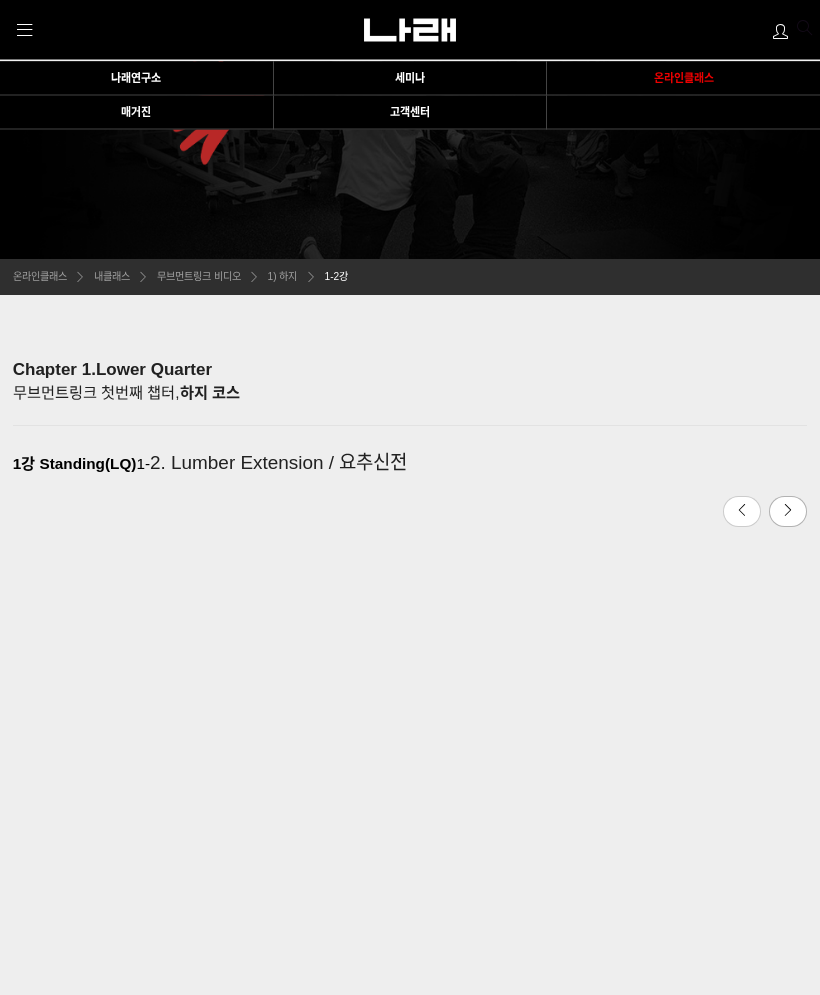 click at bounding box center (788, 513) 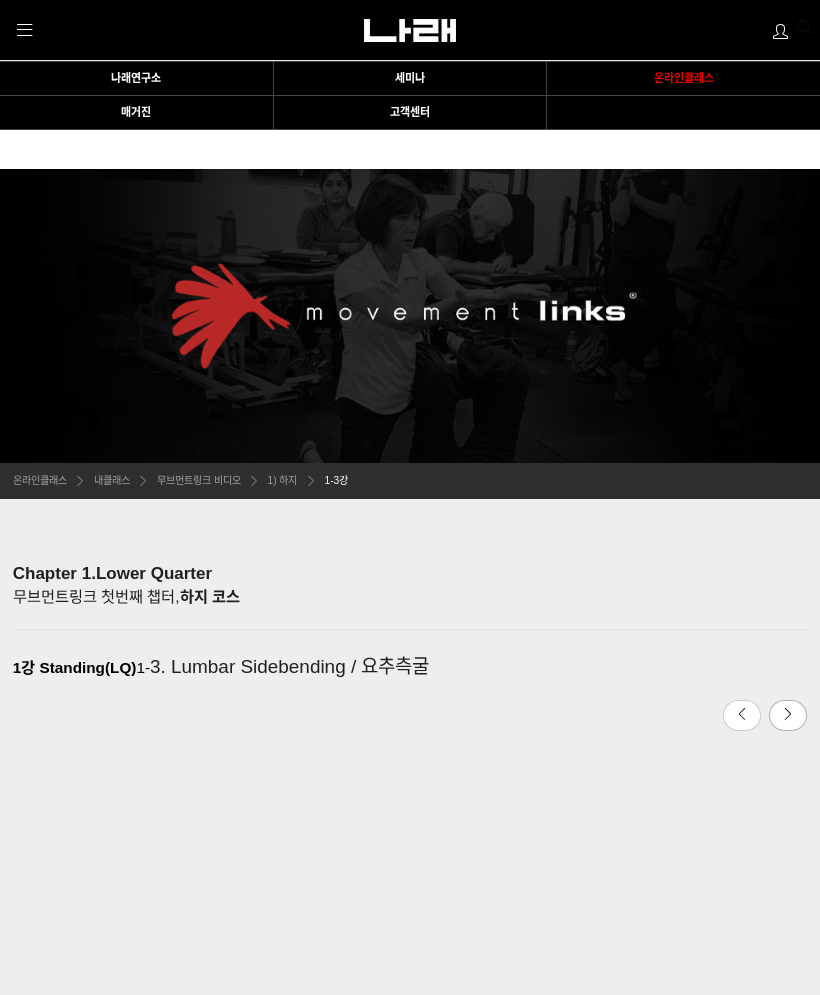 scroll, scrollTop: 502, scrollLeft: 0, axis: vertical 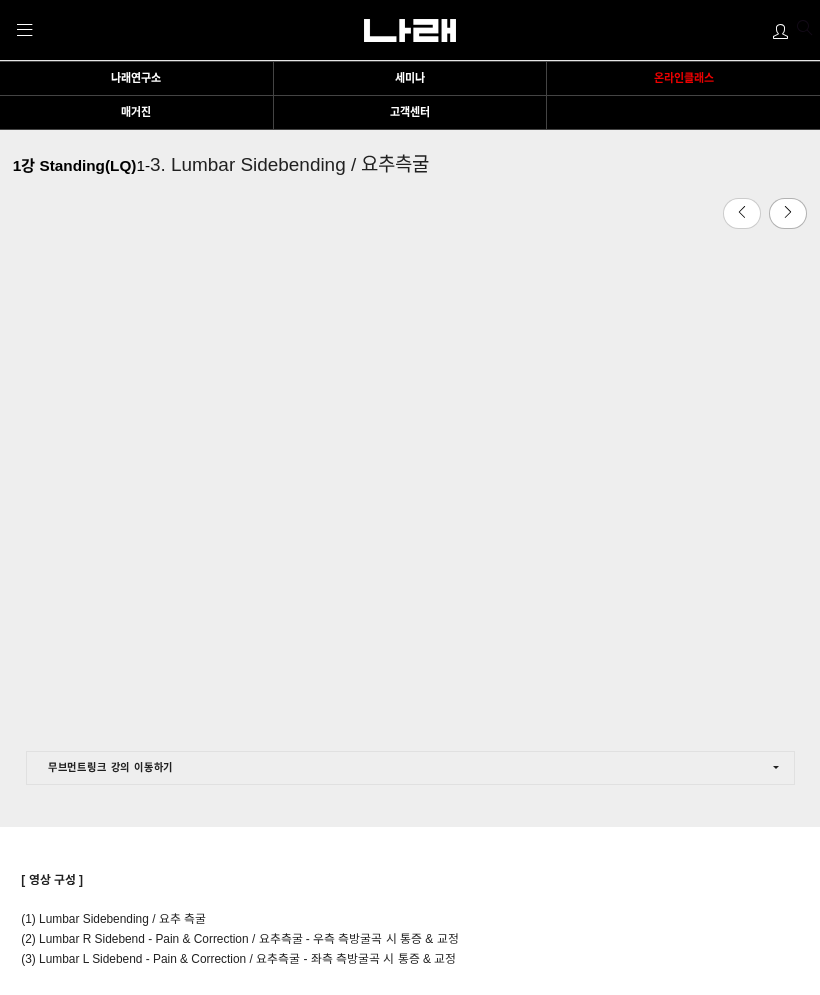 click at bounding box center [788, 213] 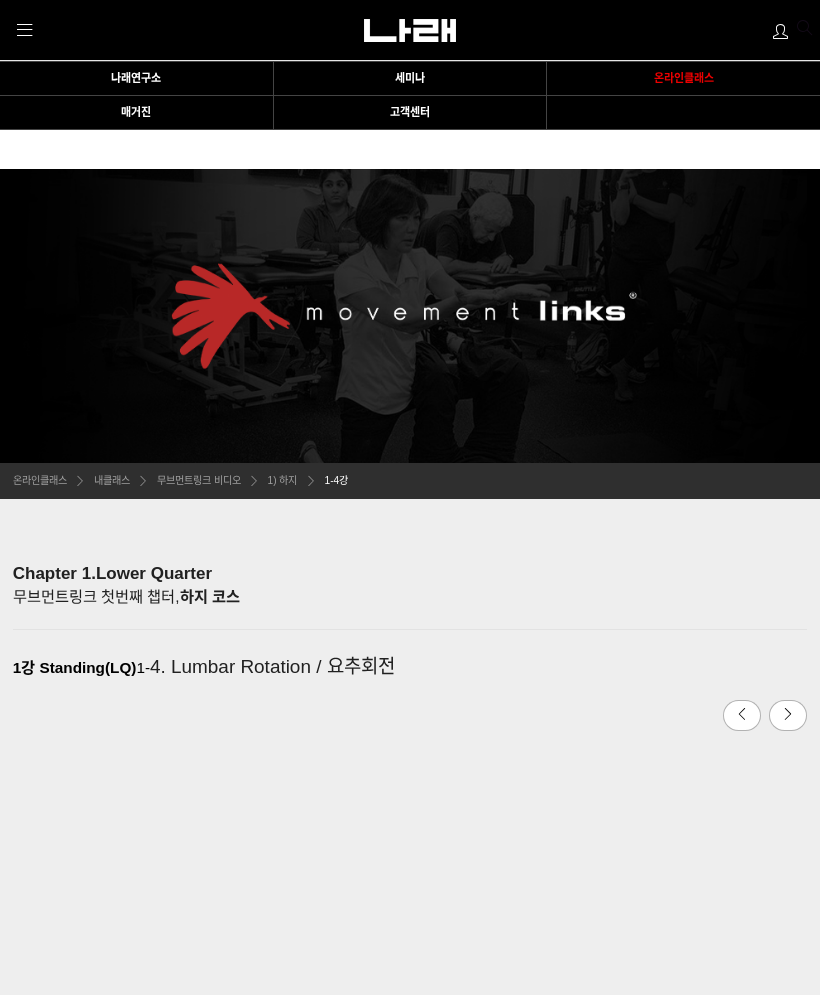 scroll, scrollTop: 502, scrollLeft: 0, axis: vertical 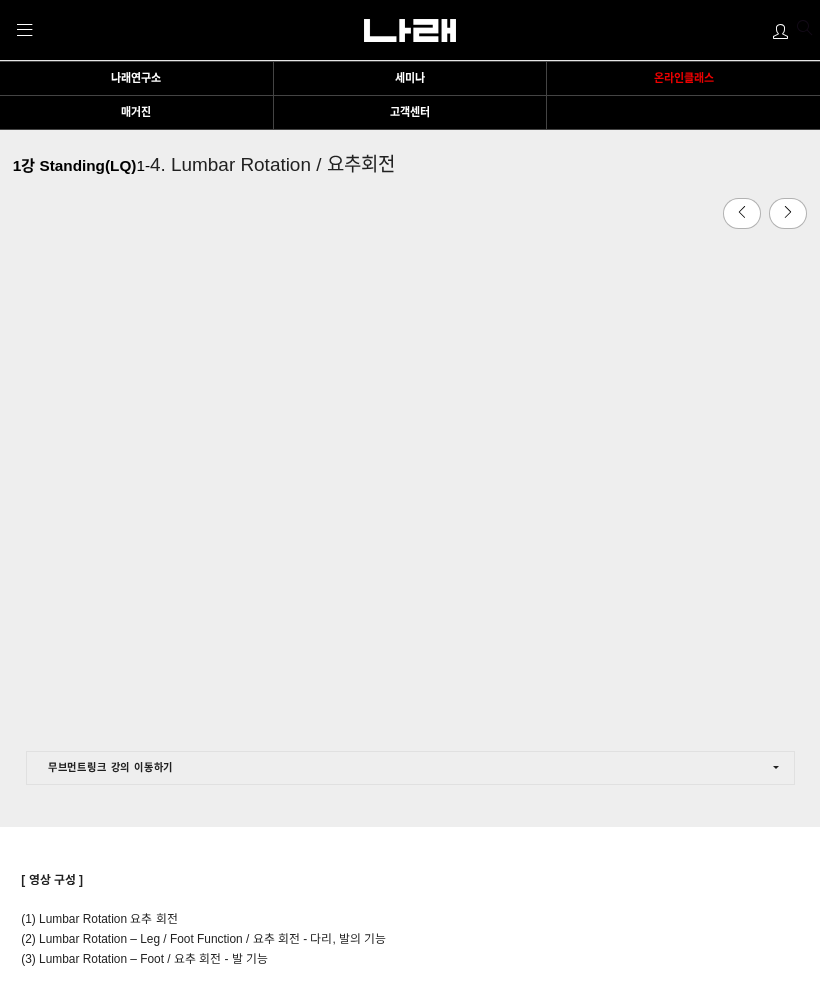 click at bounding box center (410, 805) 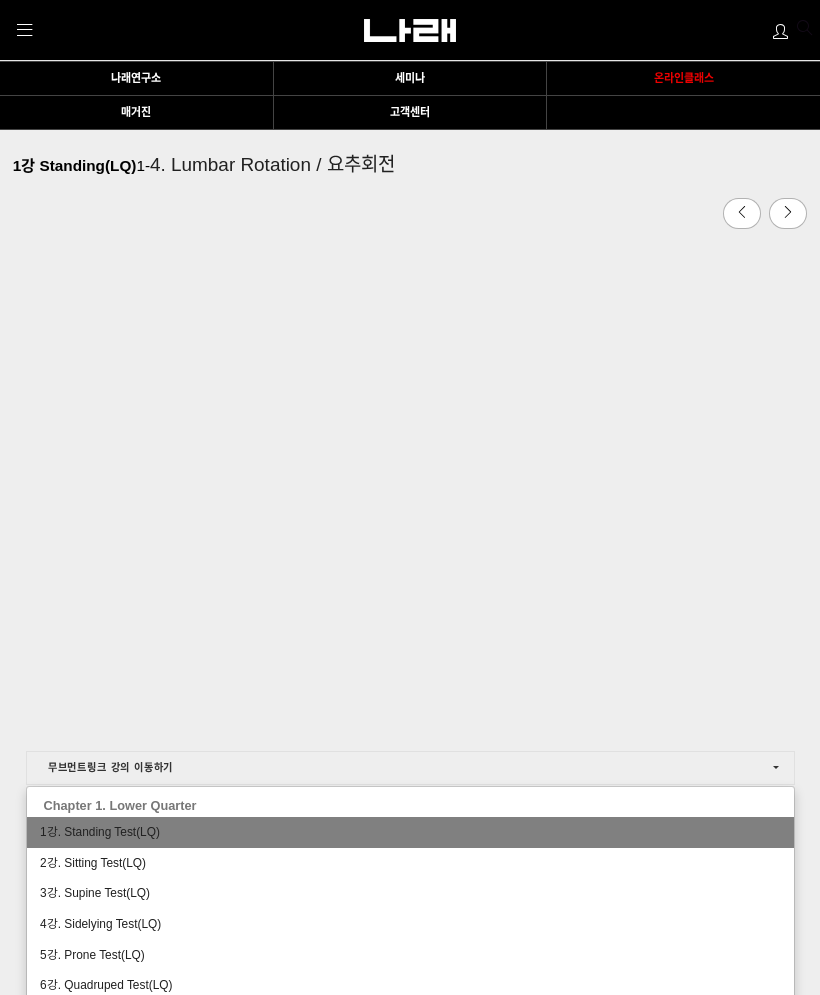 click at bounding box center [410, 497] 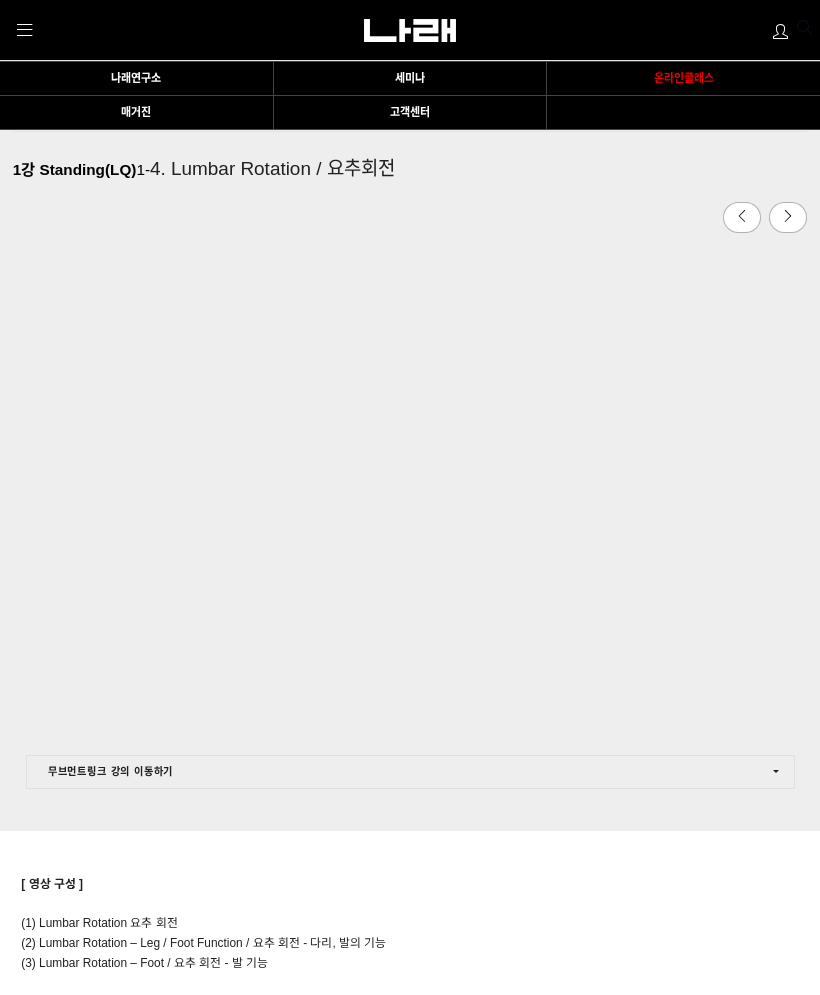 scroll, scrollTop: 496, scrollLeft: 0, axis: vertical 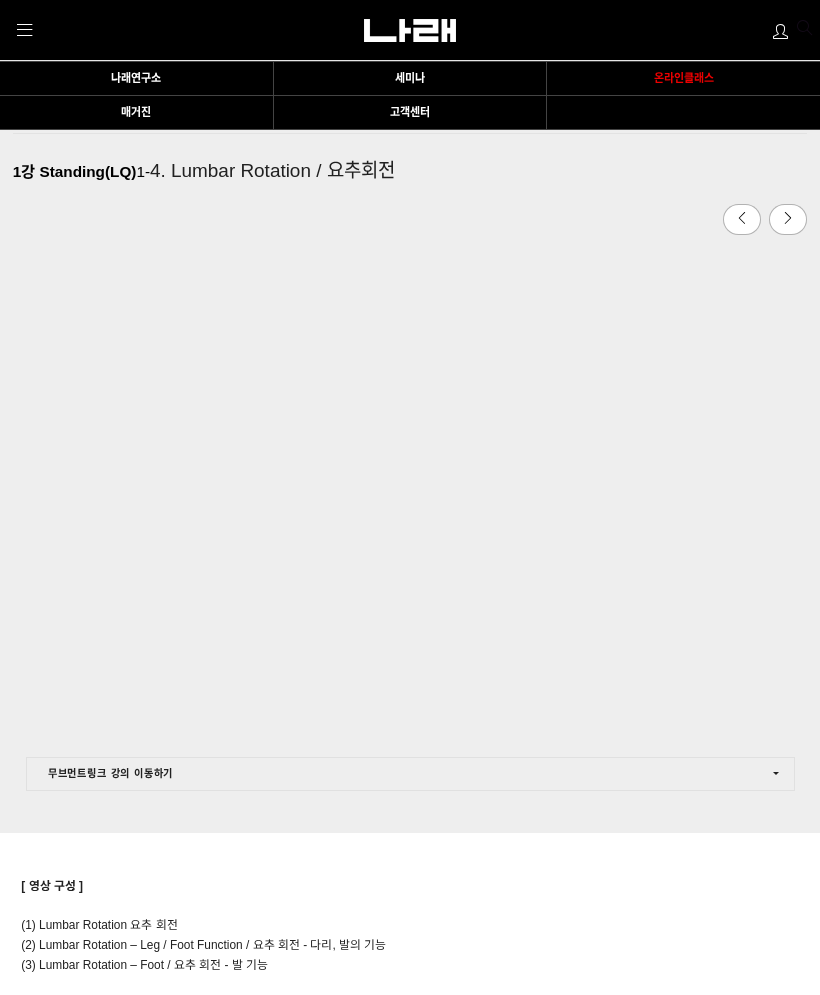 click at bounding box center (410, 219) 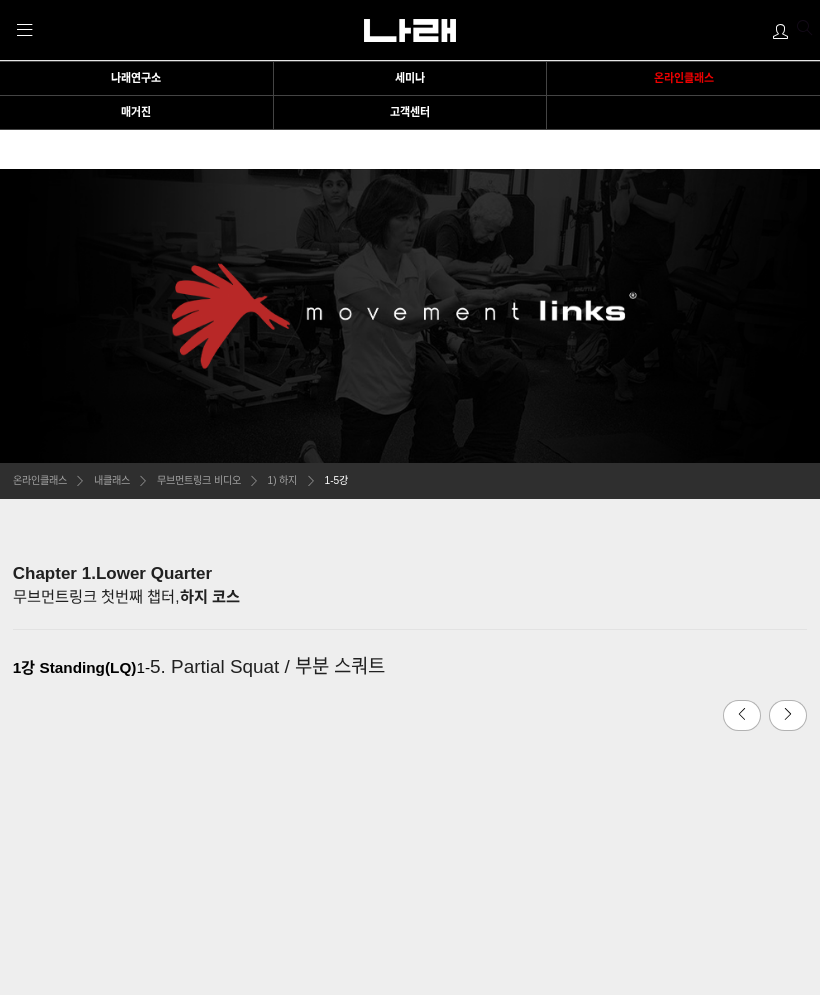scroll, scrollTop: 502, scrollLeft: 0, axis: vertical 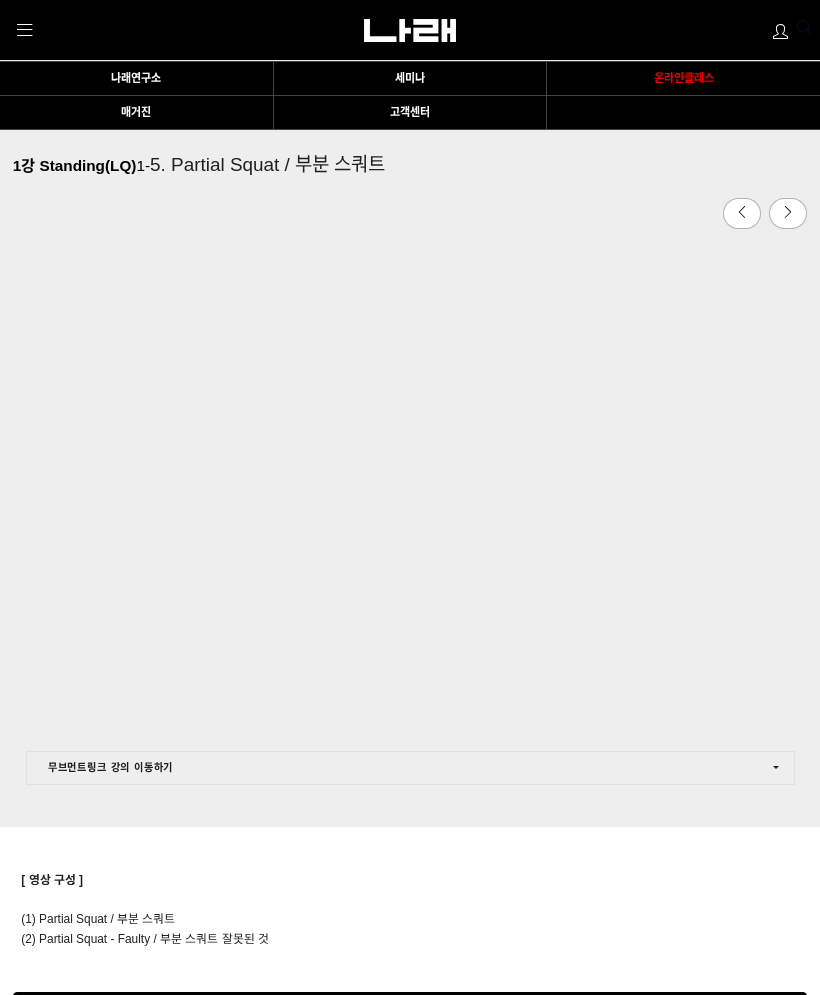 click at bounding box center [788, 213] 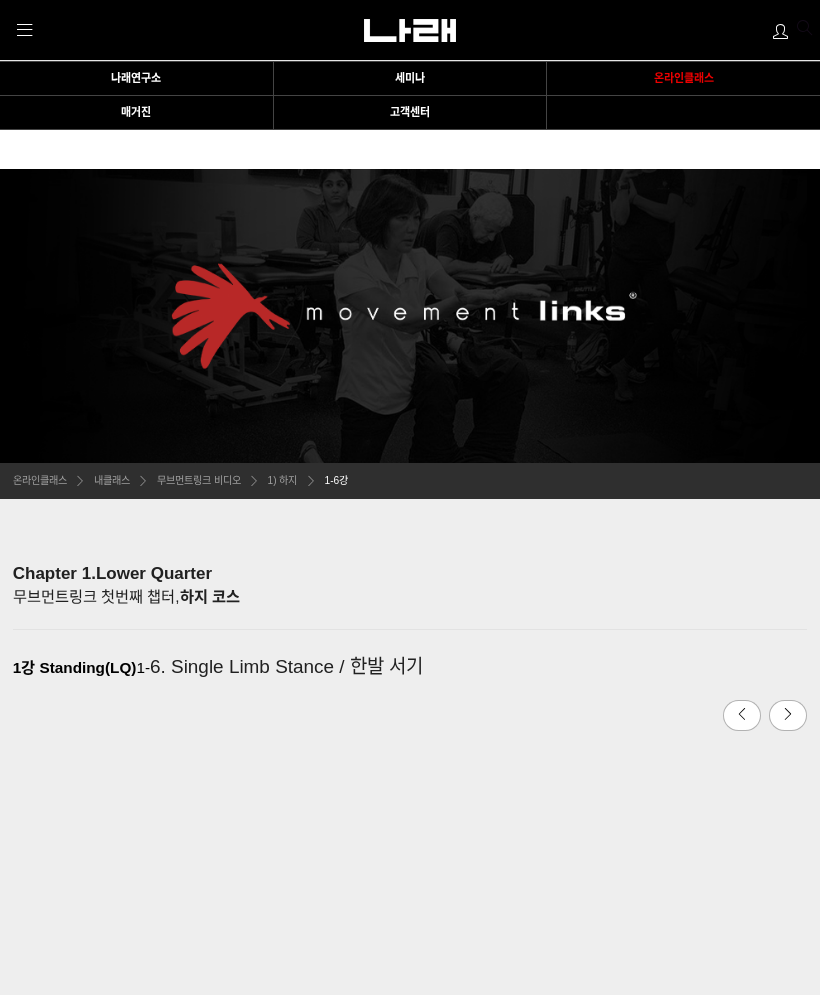 scroll, scrollTop: 502, scrollLeft: 0, axis: vertical 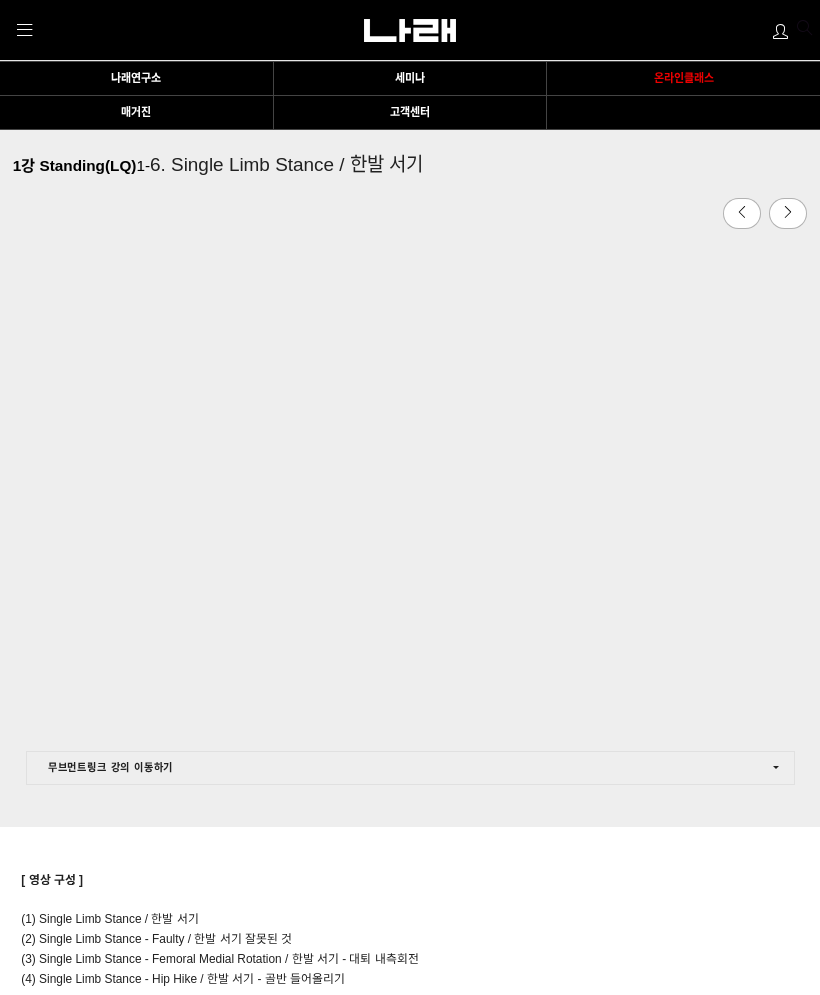 click at bounding box center (742, 214) 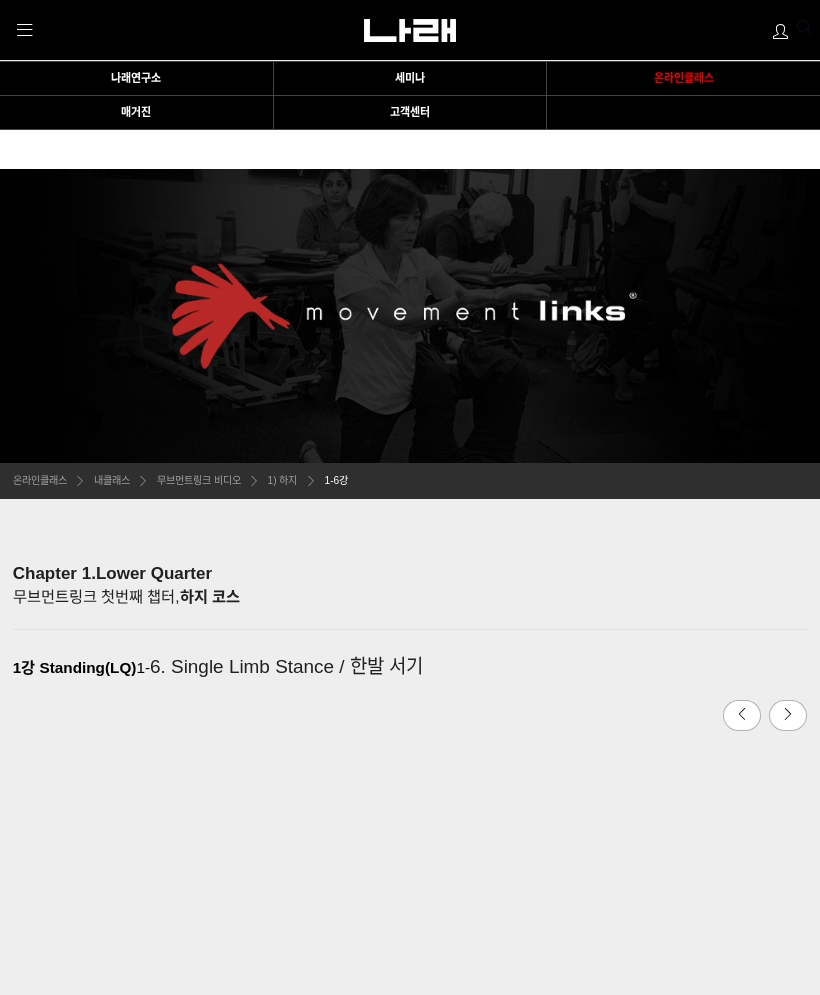 scroll, scrollTop: 502, scrollLeft: 0, axis: vertical 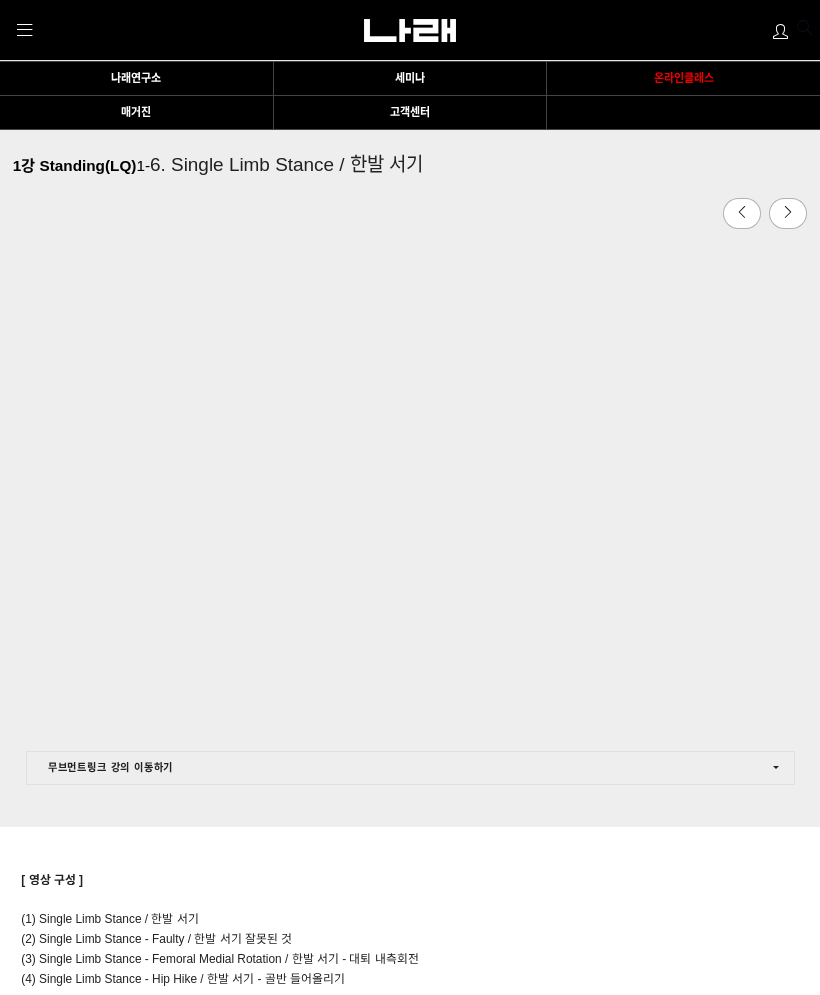 click at bounding box center (788, 214) 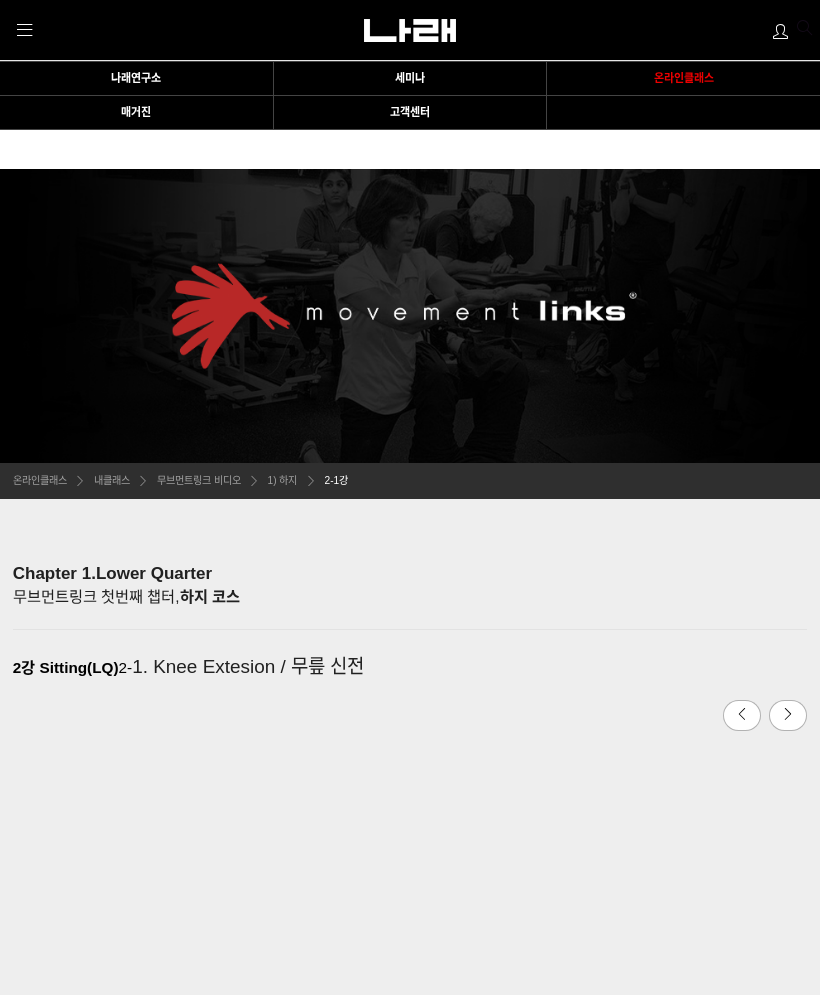 scroll, scrollTop: 502, scrollLeft: 0, axis: vertical 